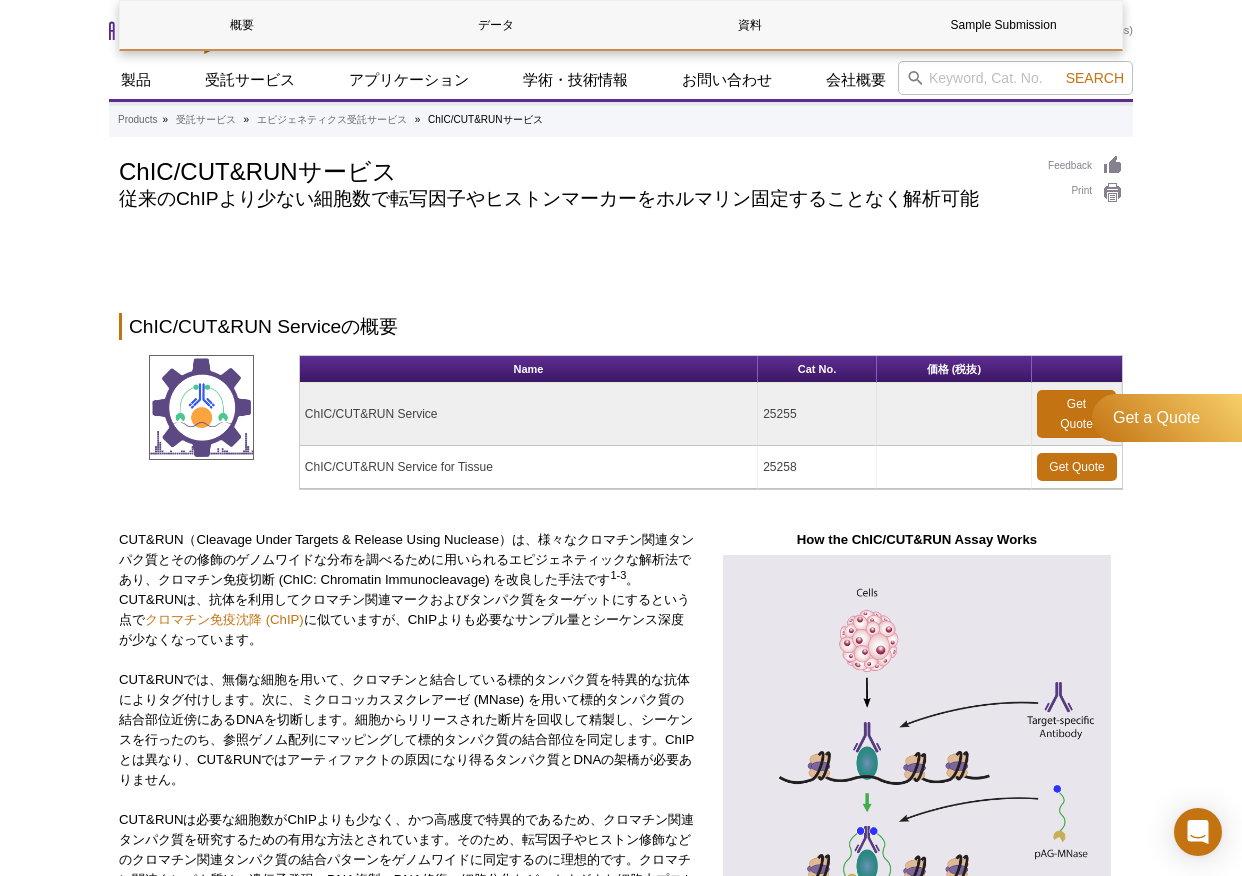 scroll, scrollTop: 2506, scrollLeft: 0, axis: vertical 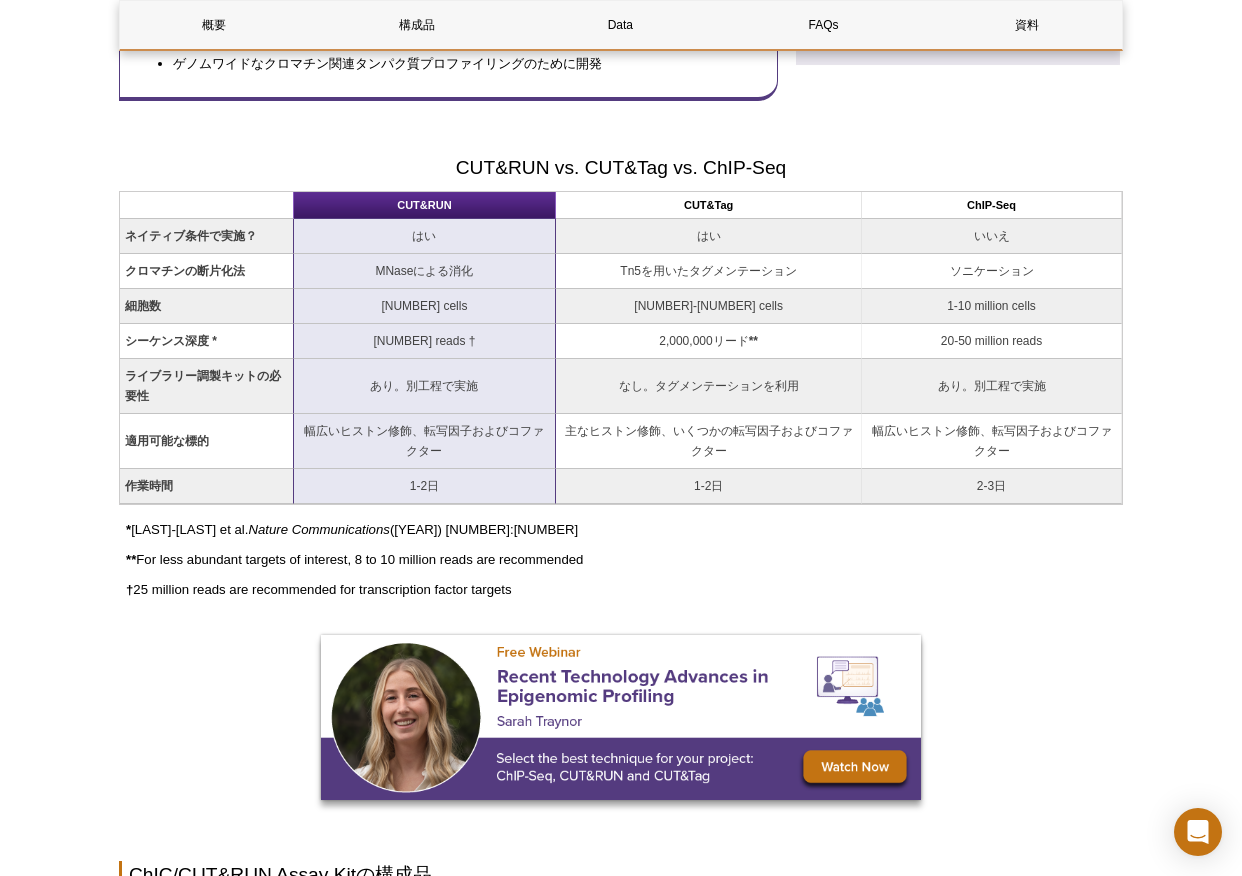 click on "概要
構成品
Data
FAQs
資料
ChIC/CUT&RUN Assay Kitの概要
ChIC/CUT&RUN Assay Kit
ChIC/CUT&RUN pAG-MNase
❮   ❯
Name
Format
Cat No.
価格 (税抜)
ChIC/CUT&RUN Assay Kit
24 rxns
53180
¥111,000
Buy
53181           Buy" at bounding box center [621, 1467] 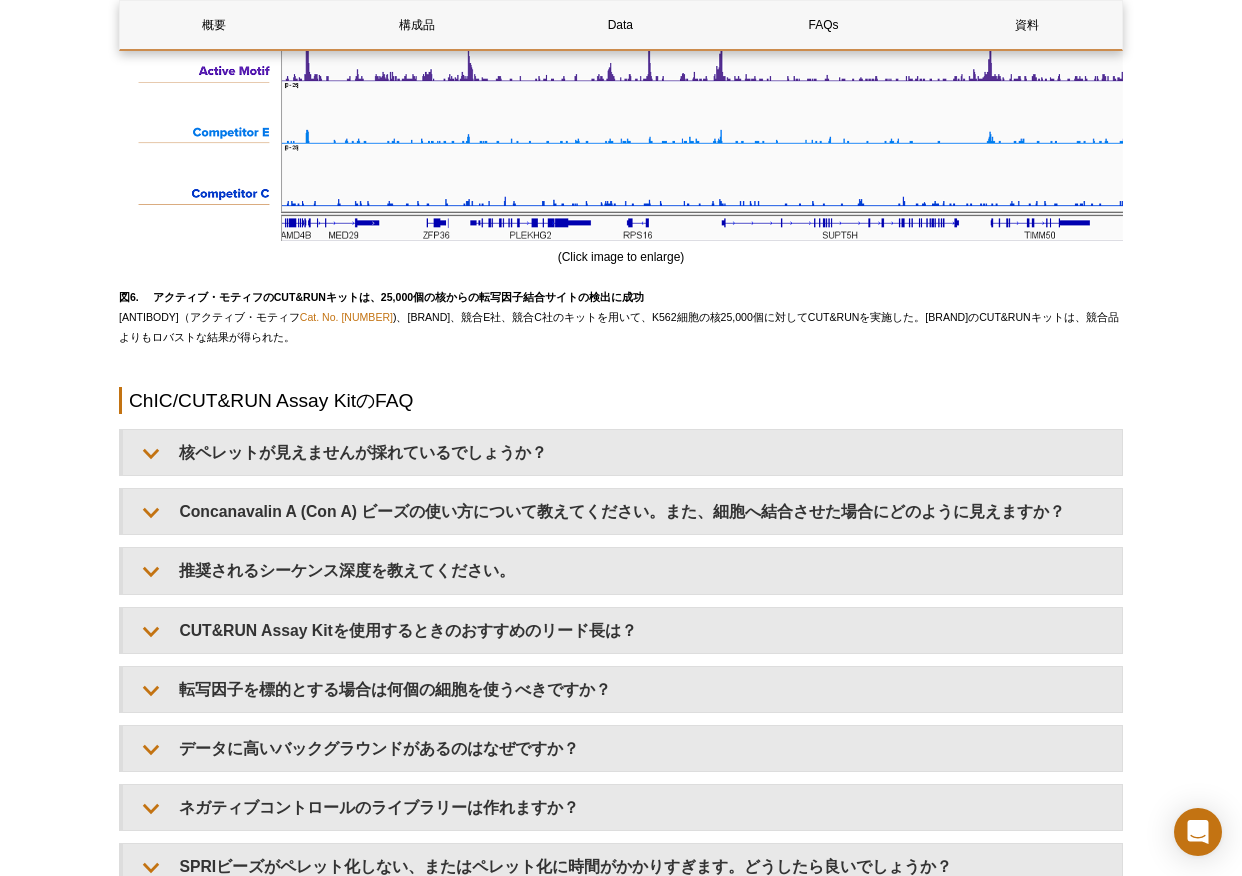 scroll, scrollTop: 5639, scrollLeft: 0, axis: vertical 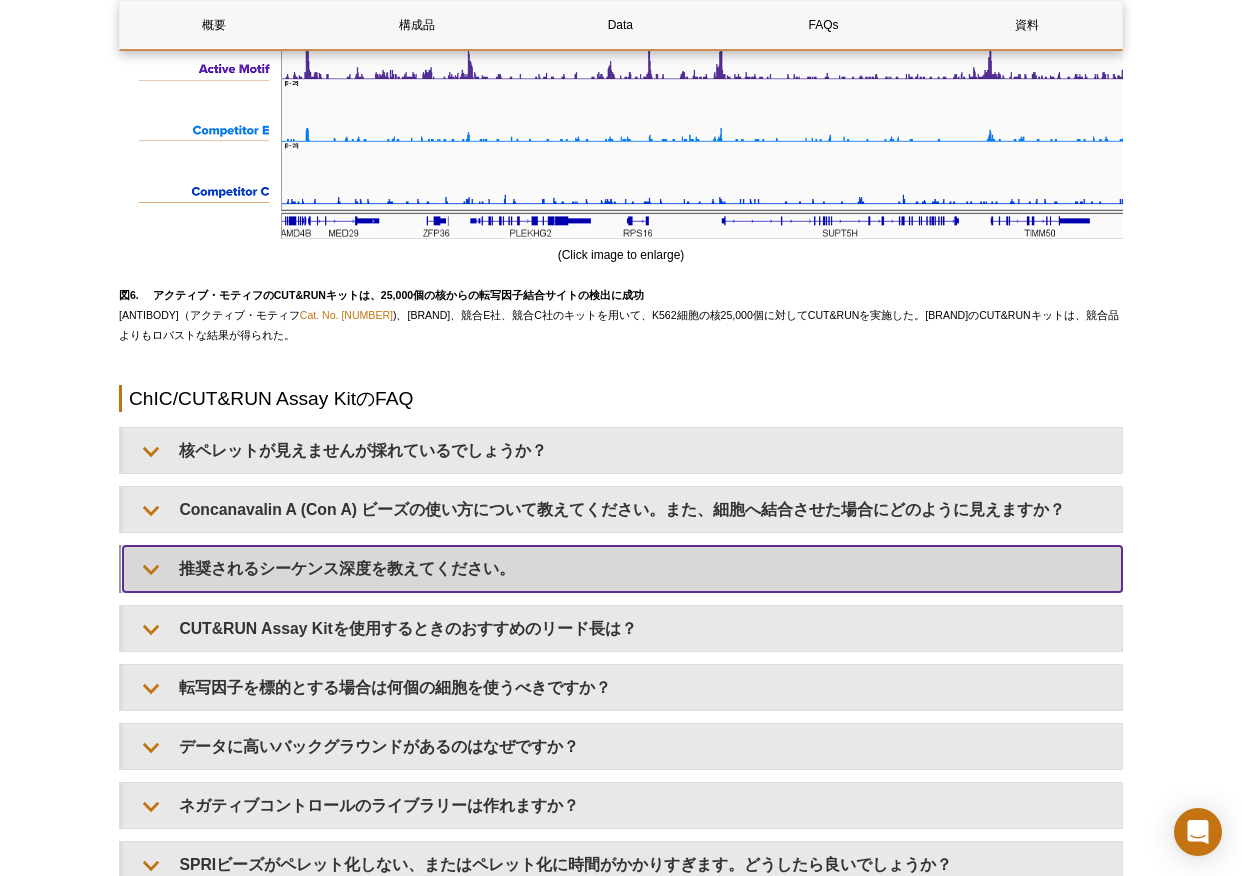 click on "推奨されるシーケンス深度を教えてください。" at bounding box center [622, 568] 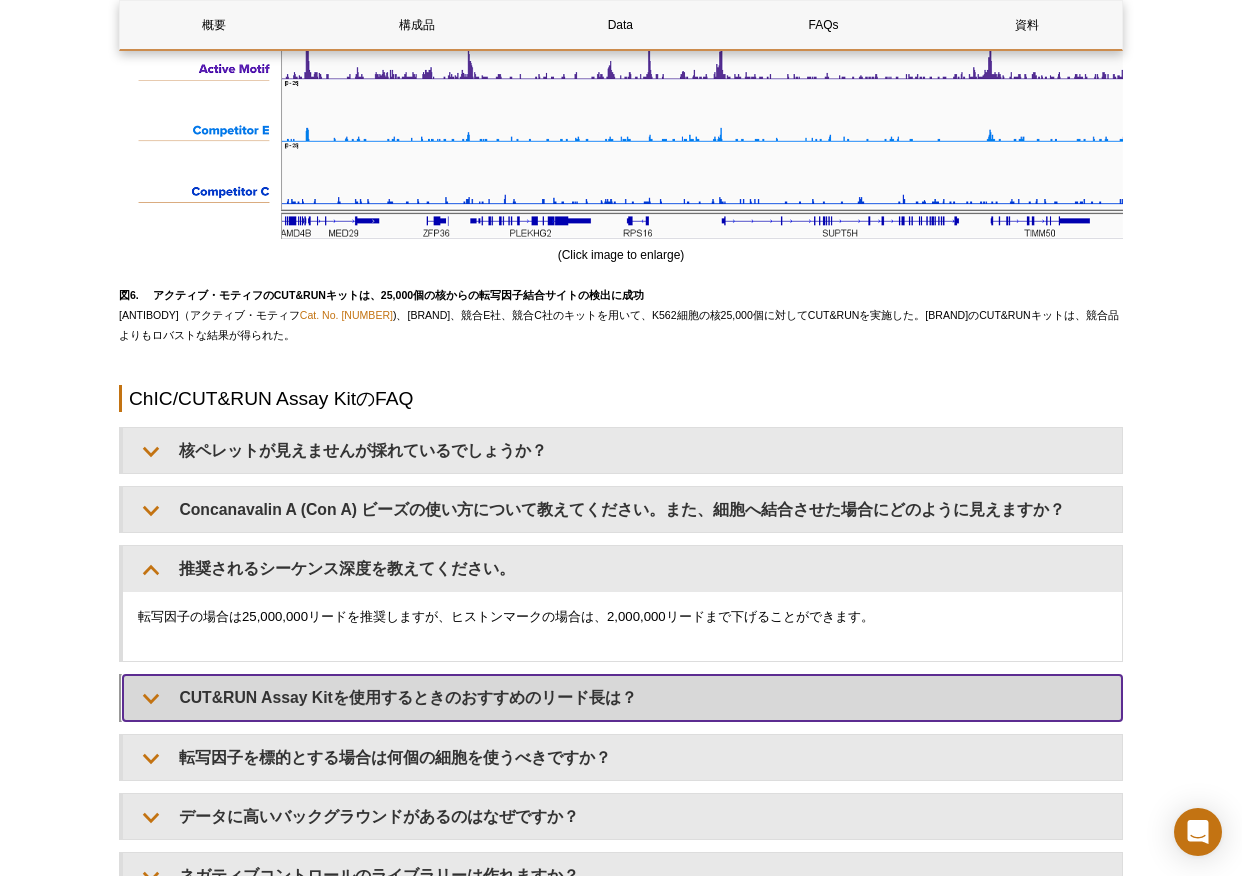 click on "CUT&RUN Assay Kitを使用するときのおすすめのリード長は？" at bounding box center (622, 697) 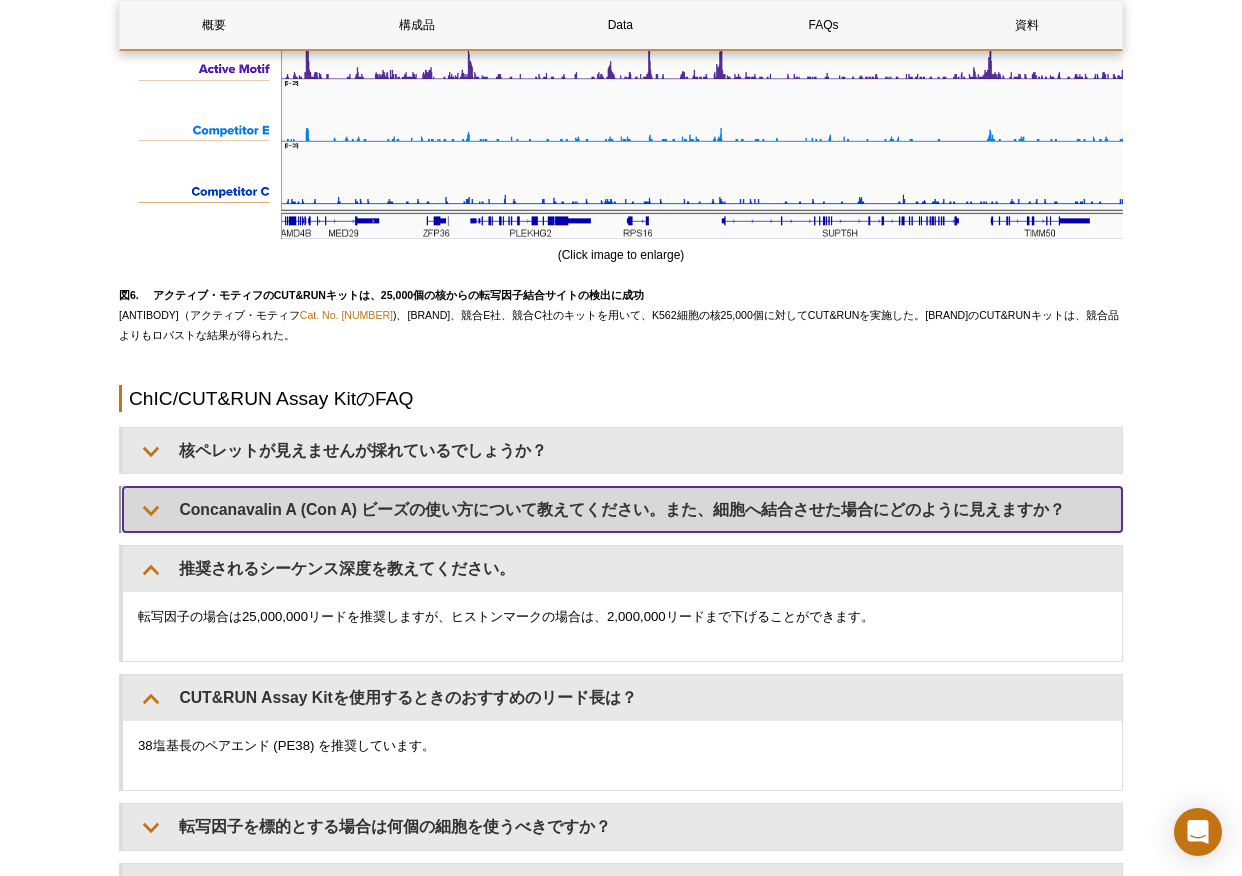 click on "Concanavalin A (Con A) ビーズの使い方について教えてください。また、細胞へ結合させた場合にどのように見えますか？" at bounding box center [622, 509] 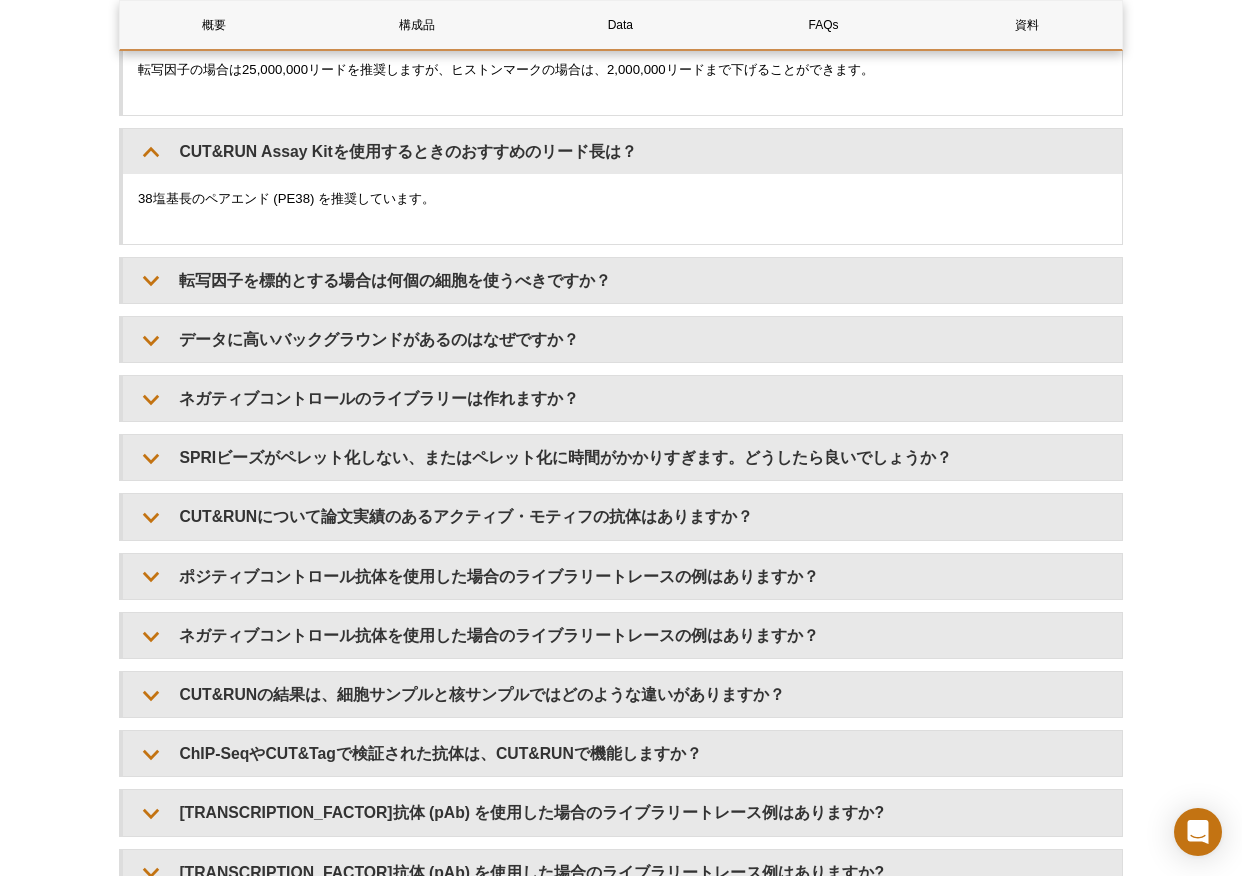 scroll, scrollTop: 6556, scrollLeft: 0, axis: vertical 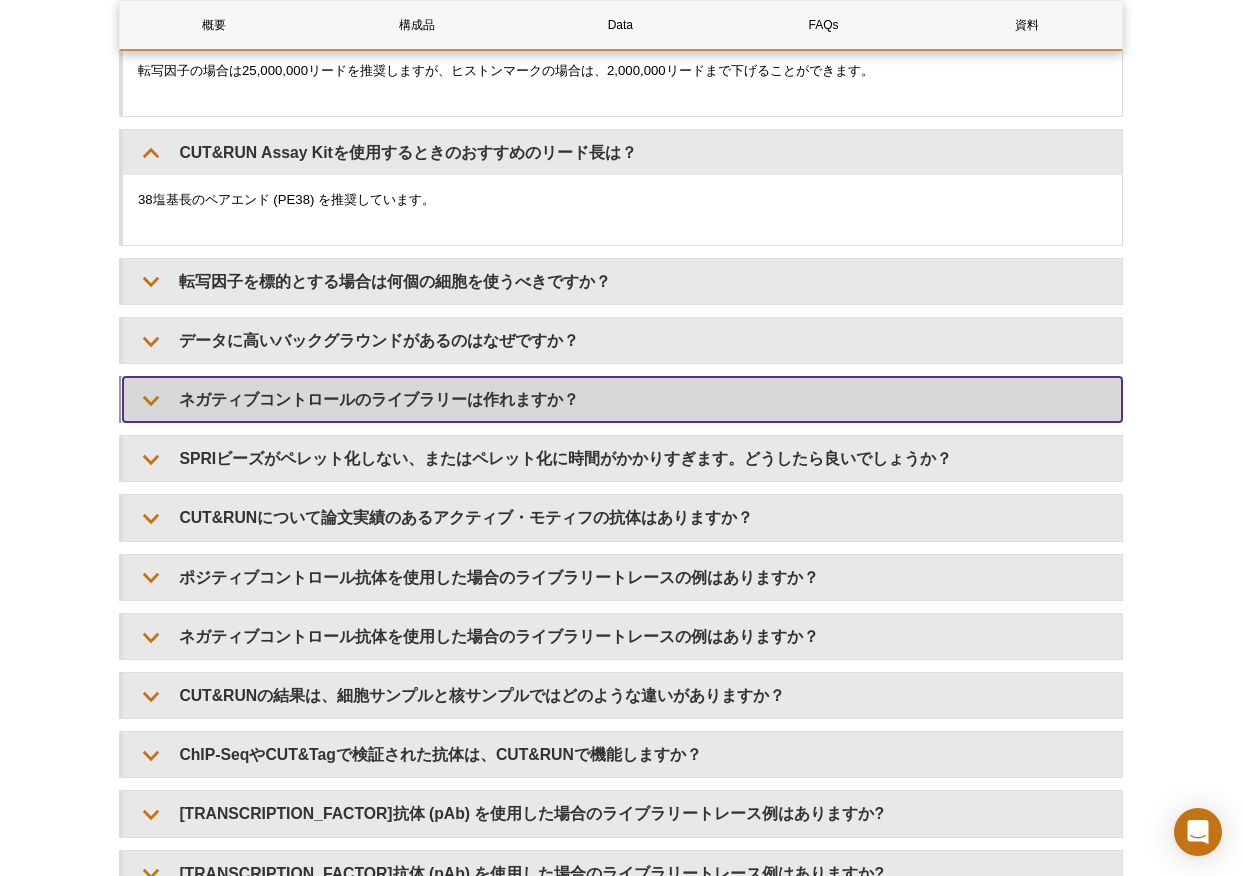 click on "ネガティブコントロールのライブラリーは作れますか？" at bounding box center [622, 399] 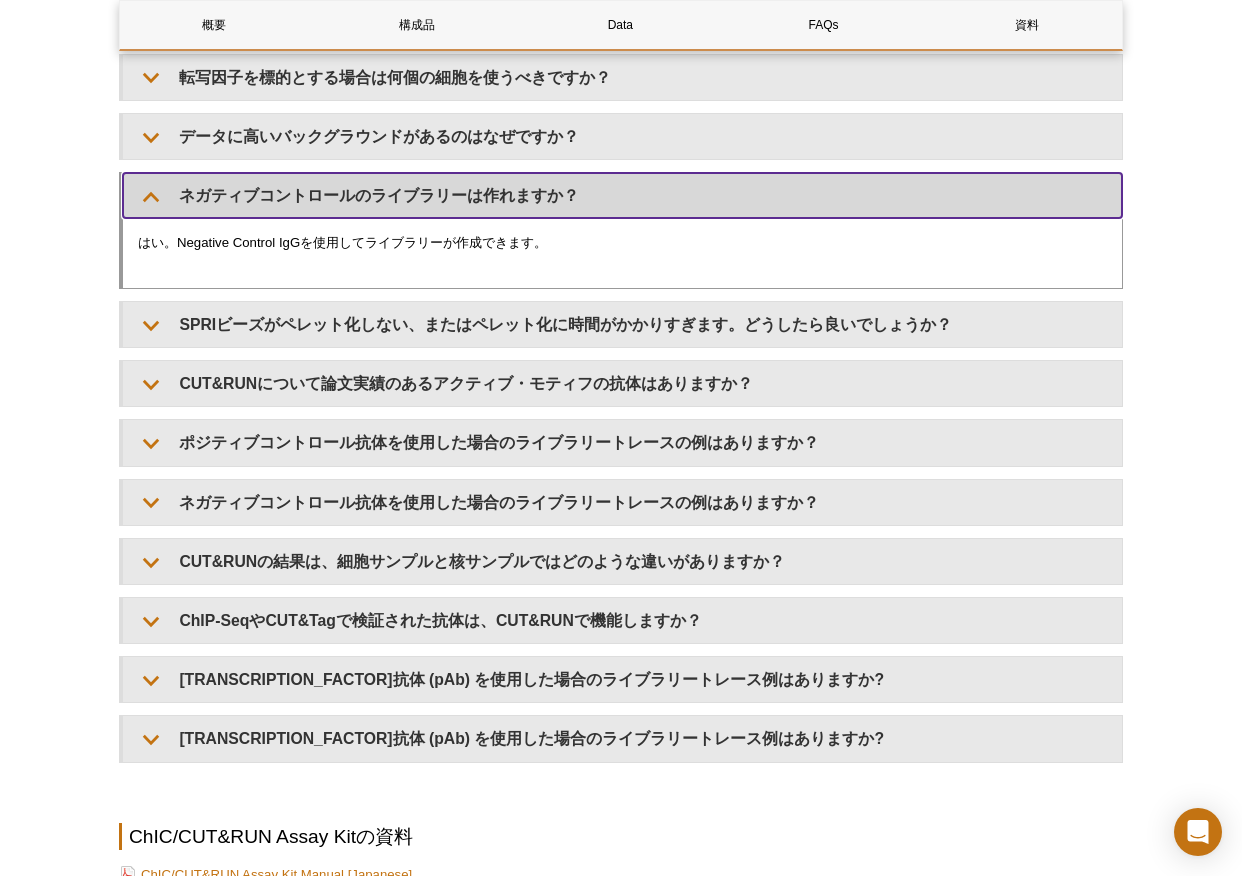 scroll, scrollTop: 6761, scrollLeft: 0, axis: vertical 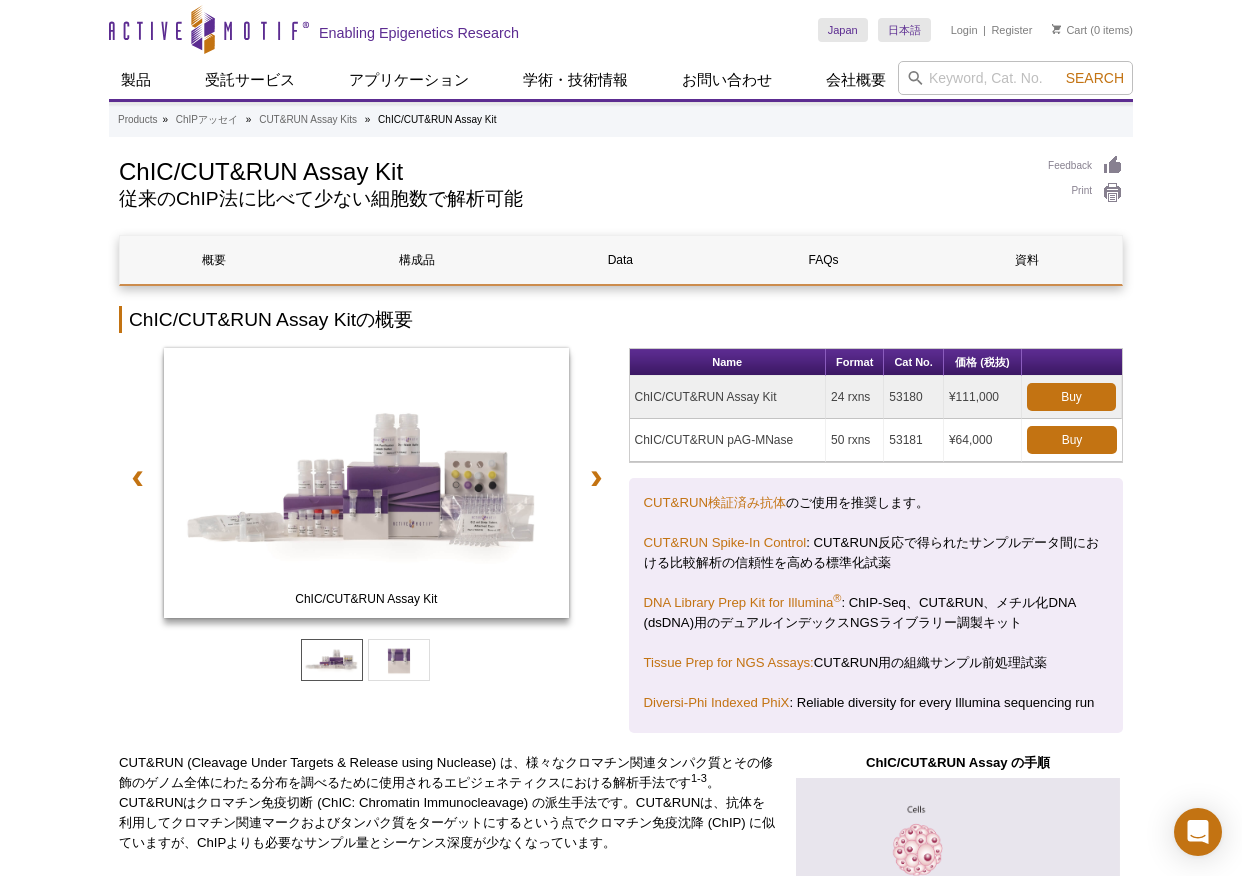 click on "Active Motif Logo
Enabling Epigenetics Research
0
Search
Skip to content
Active Motif Logo
Enabling Epigenetics Research
Japan
Australia
Austria
Belgium
Brazil
Canada
China" at bounding box center [621, 4216] 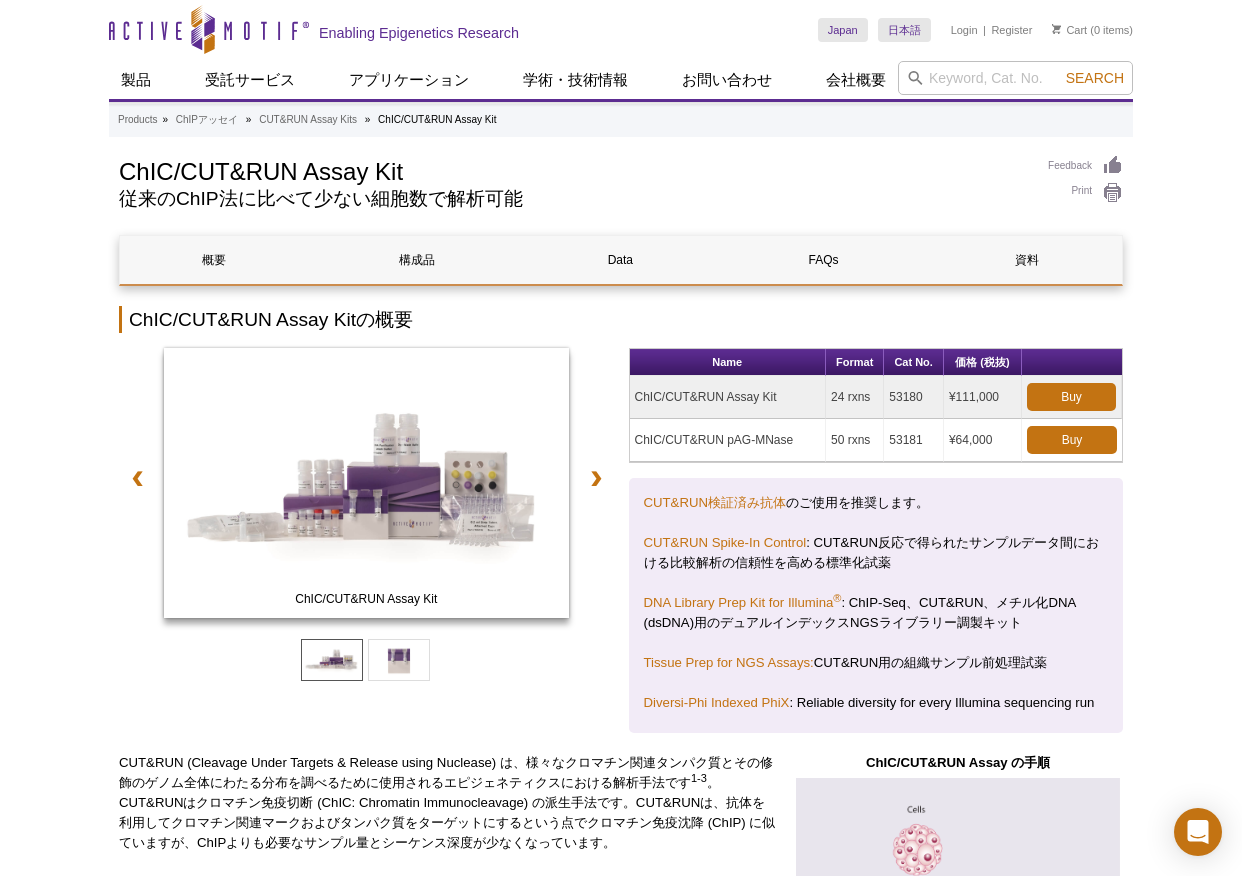 drag, startPoint x: 1183, startPoint y: 505, endPoint x: 1122, endPoint y: 517, distance: 62.169125 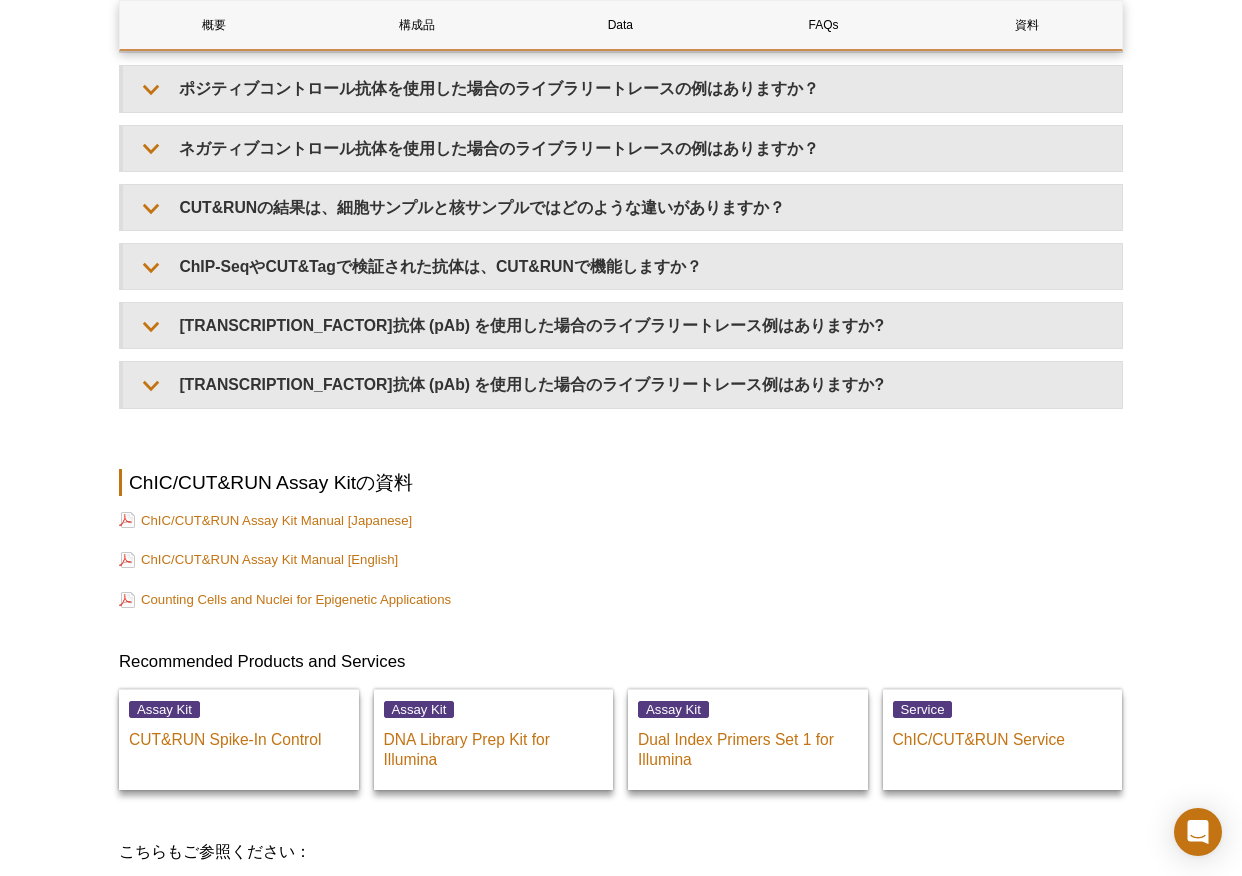 scroll, scrollTop: 7127, scrollLeft: 0, axis: vertical 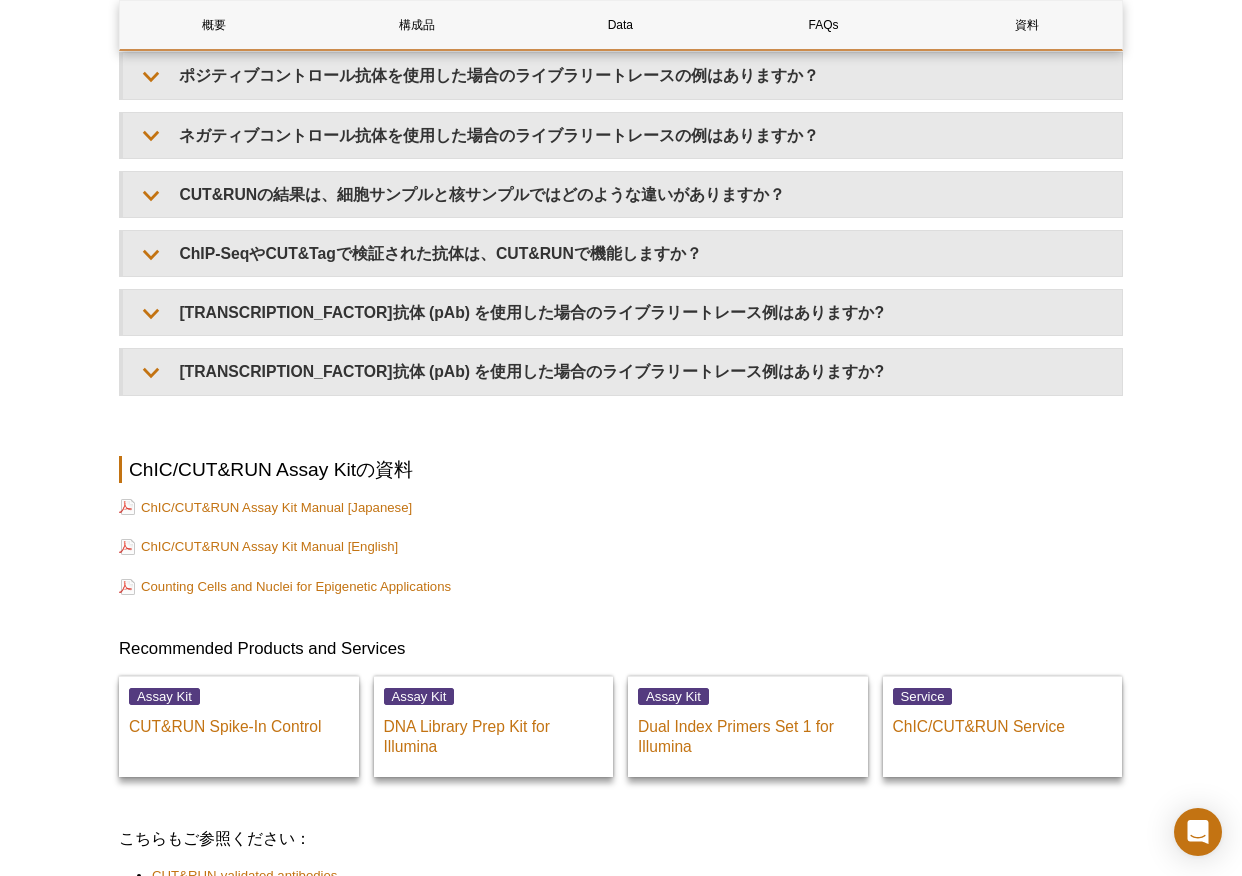 drag, startPoint x: 1171, startPoint y: 530, endPoint x: 895, endPoint y: 532, distance: 276.00723 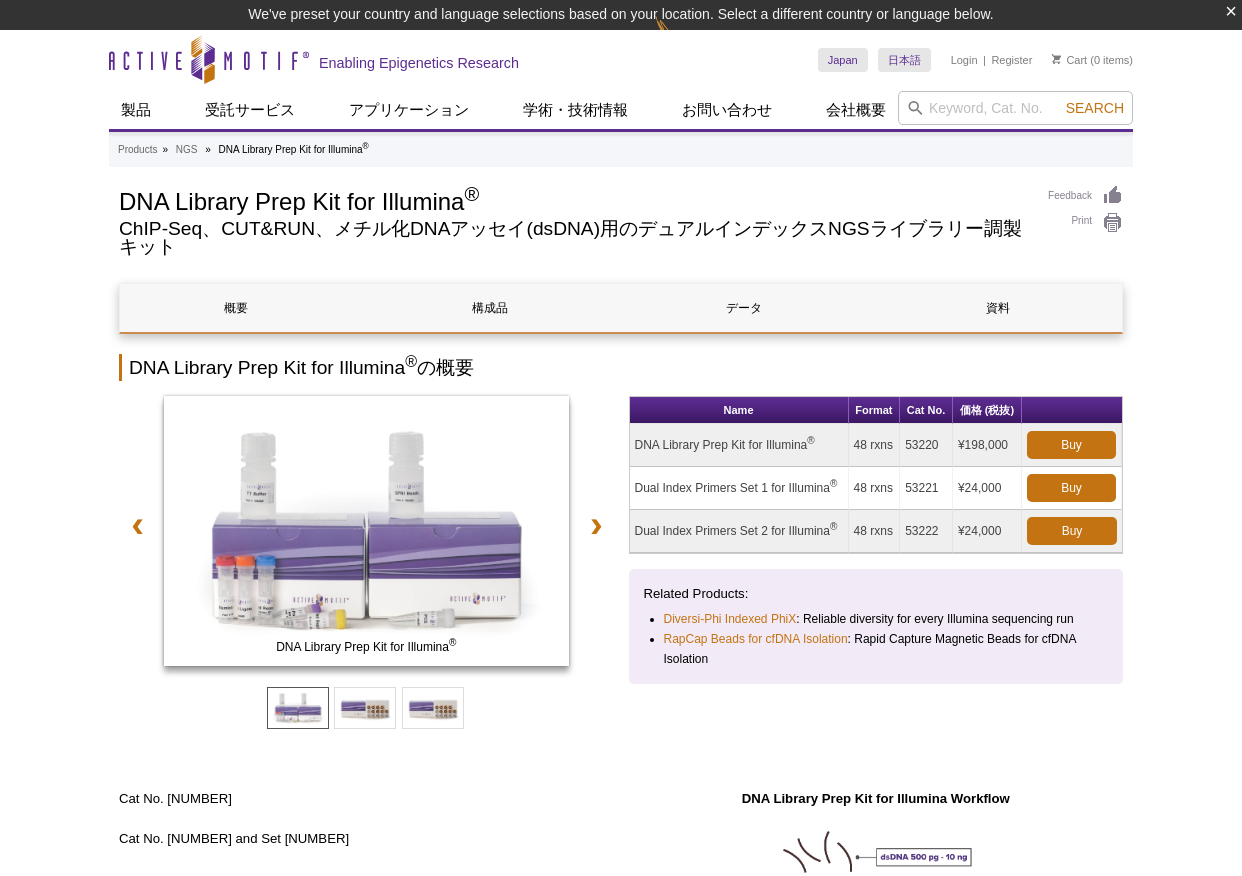 scroll, scrollTop: 0, scrollLeft: 0, axis: both 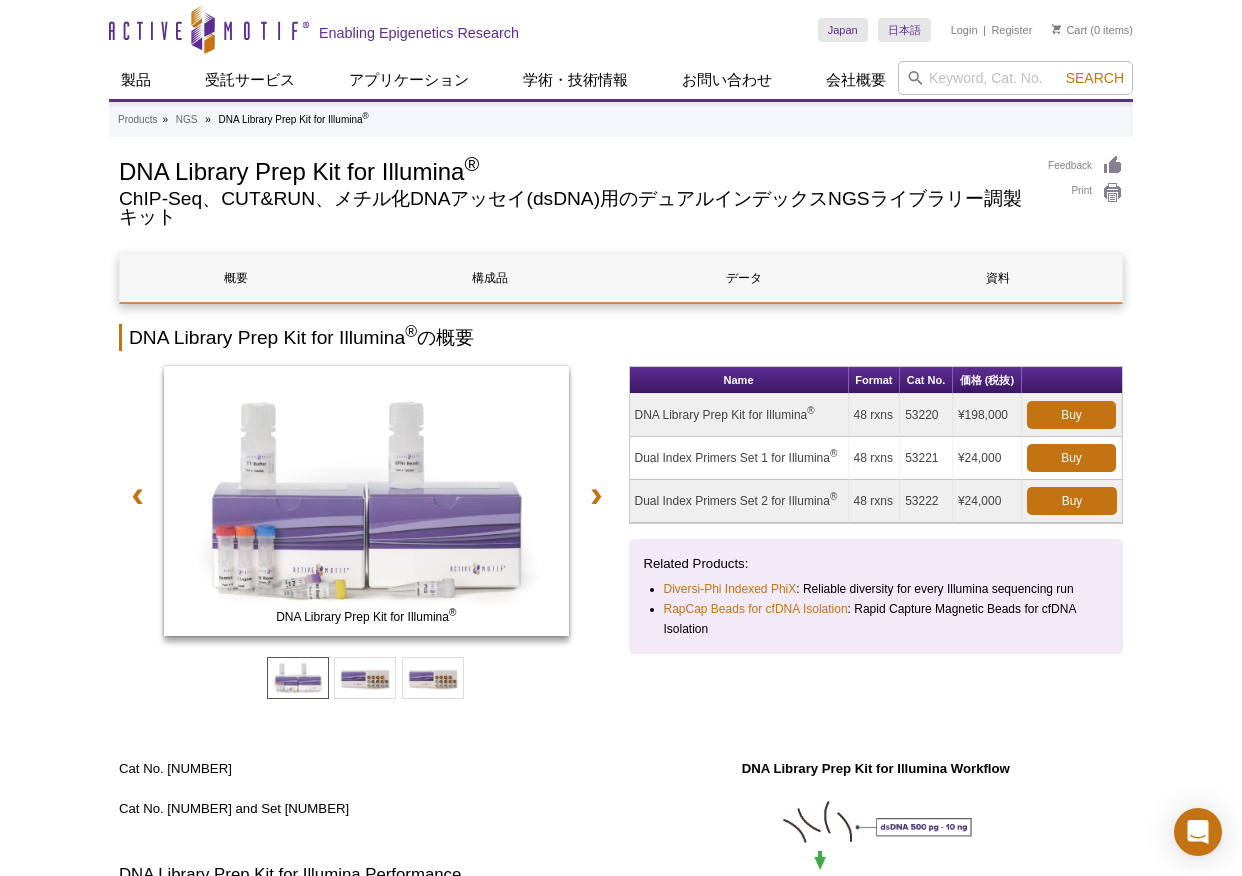 click on "Active Motif Logo
Enabling Epigenetics Research
0
Search
Skip to content
Active Motif Logo
Enabling Epigenetics Research
Japan
Australia
Austria
Belgium
Brazil
Canada
China" at bounding box center [621, 2018] 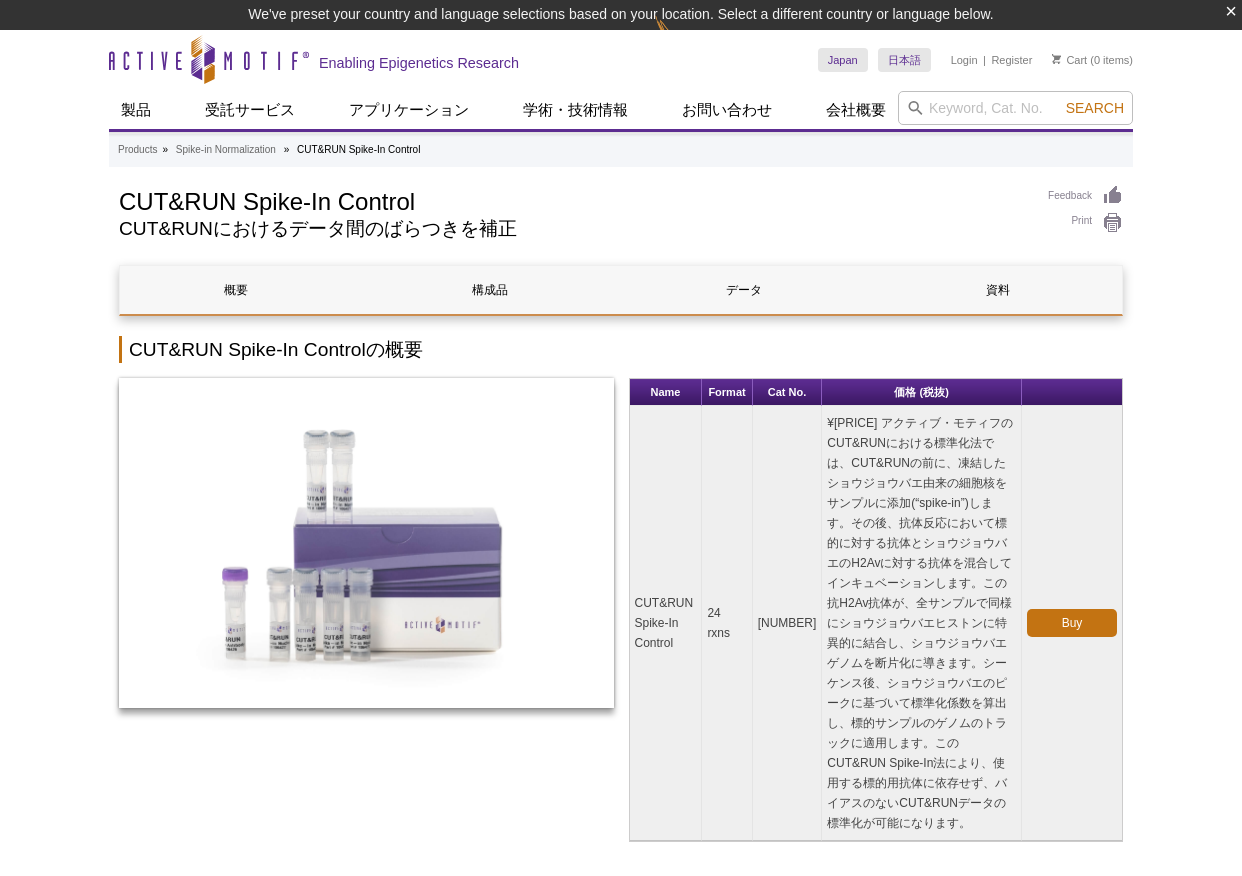 scroll, scrollTop: 0, scrollLeft: 0, axis: both 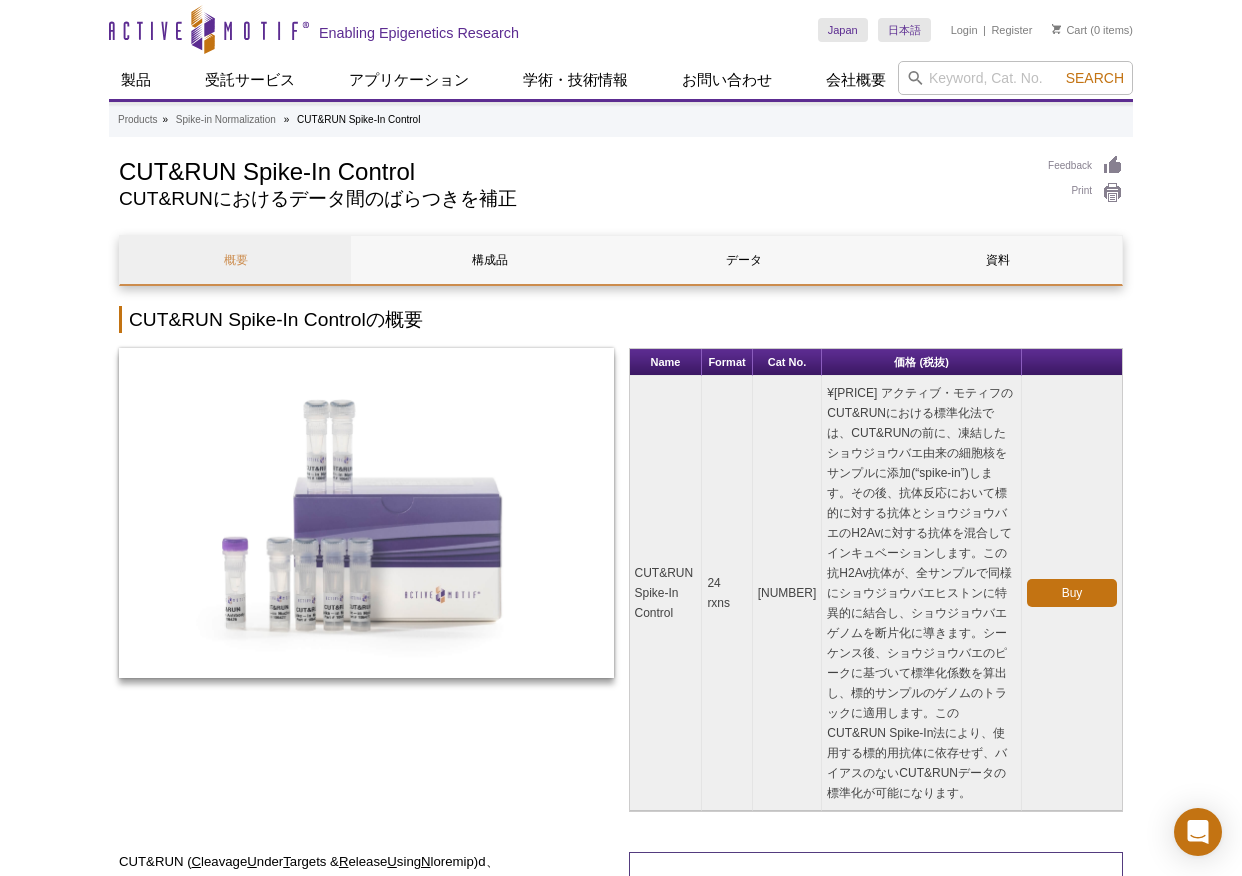 drag, startPoint x: 59, startPoint y: 150, endPoint x: 272, endPoint y: 256, distance: 237.91806 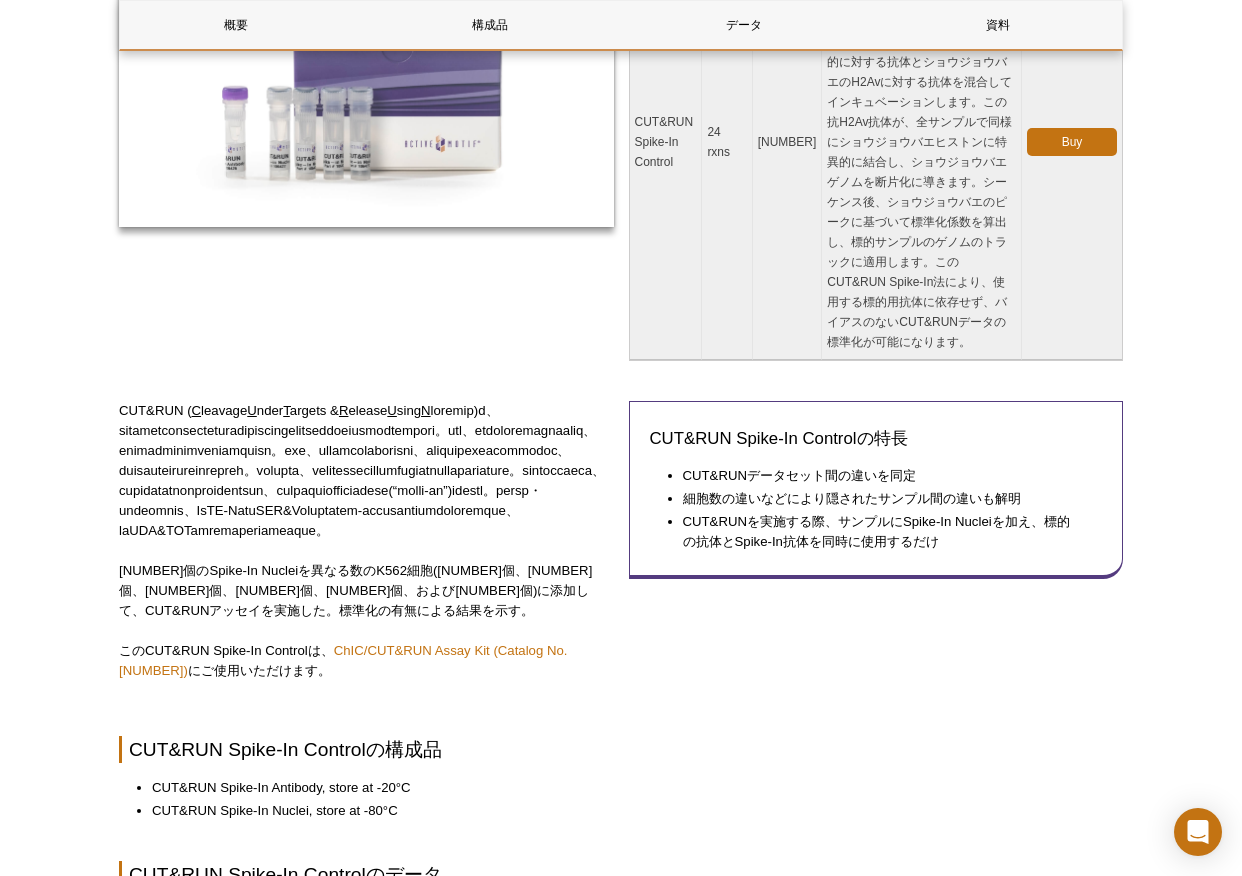 click on "CUT&RUN Spike-In Controlの特長
CUT&RUNデータセット間の違いを同定
細胞数の違いなどにより隠されたサンプル間の違いも解明
CUT&RUNを実施する際、サンプルにSpike-In Nucleiを加え、標的の抗体とSpike-In抗体を同時に使用するだけ" at bounding box center [876, 550] 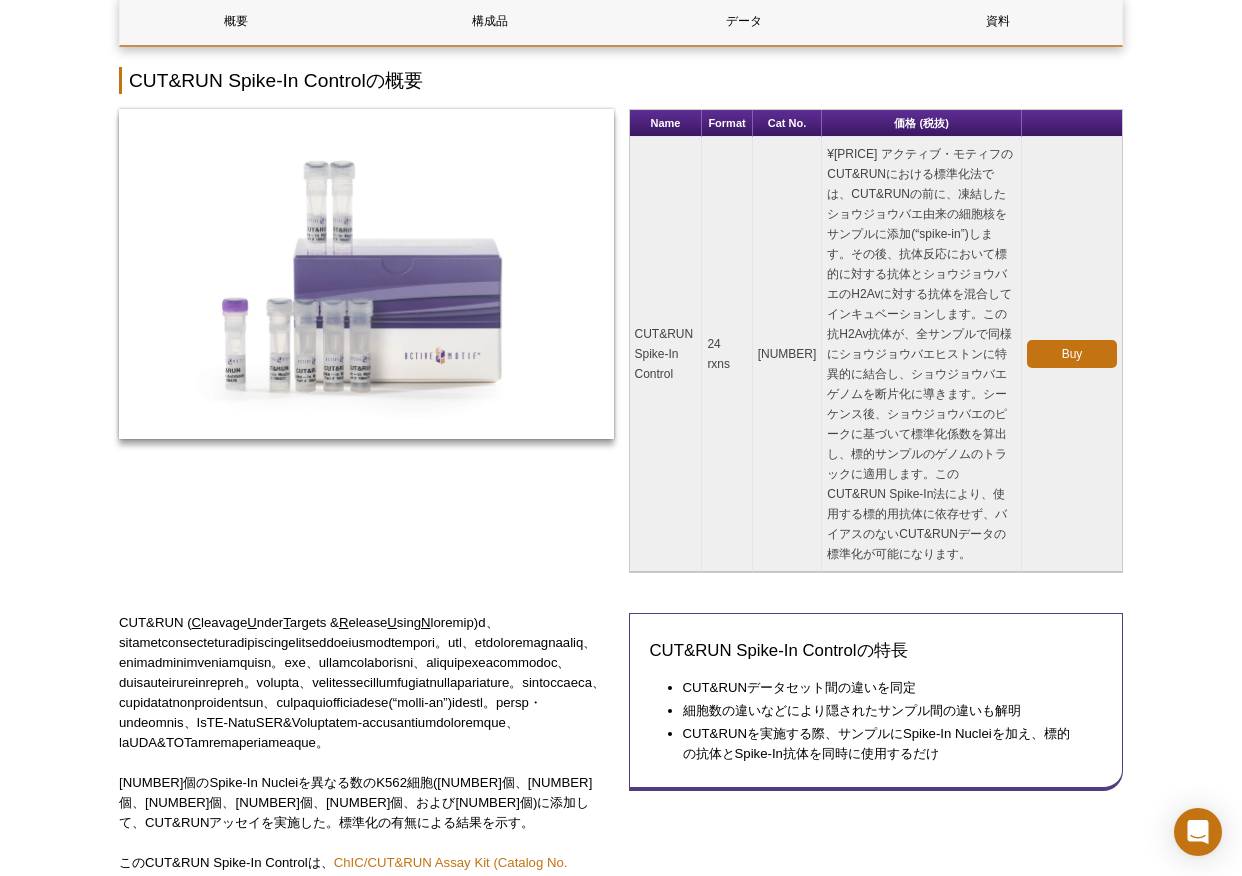 scroll, scrollTop: 0, scrollLeft: 0, axis: both 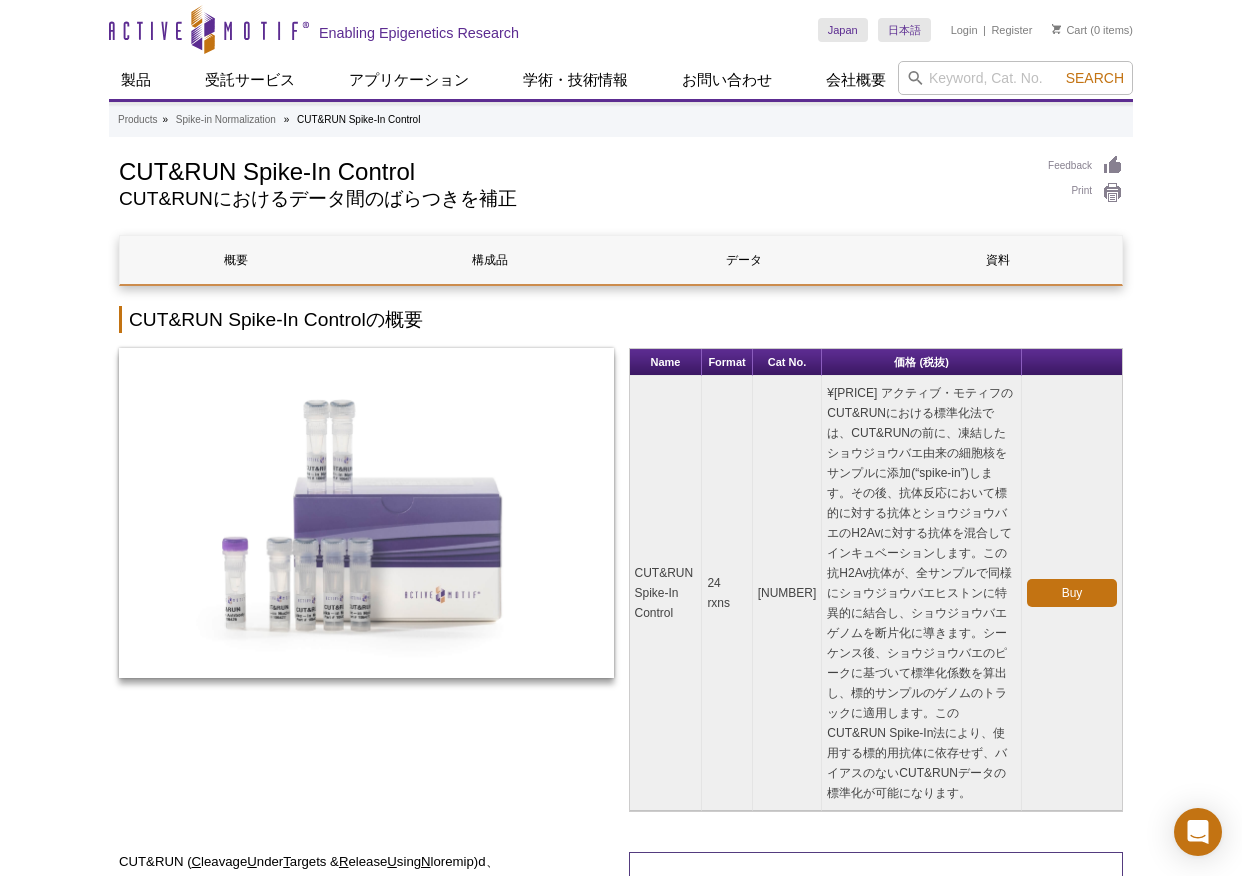 click on "Name
Format
Cat No.
価格 (税抜)
CUT&RUN Spike-In Control
24 rxns
53183
¥113,000
Buy" at bounding box center [876, 580] 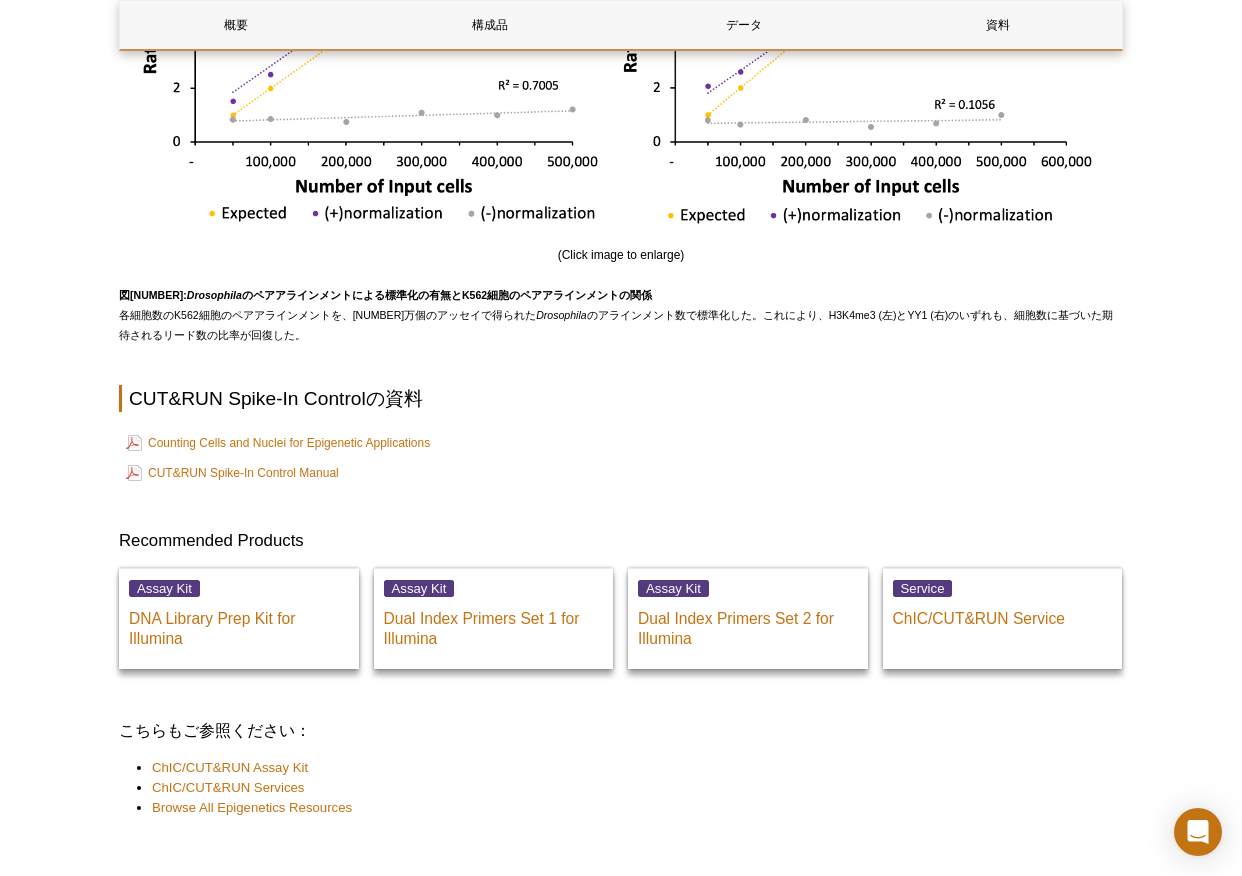scroll, scrollTop: 3880, scrollLeft: 0, axis: vertical 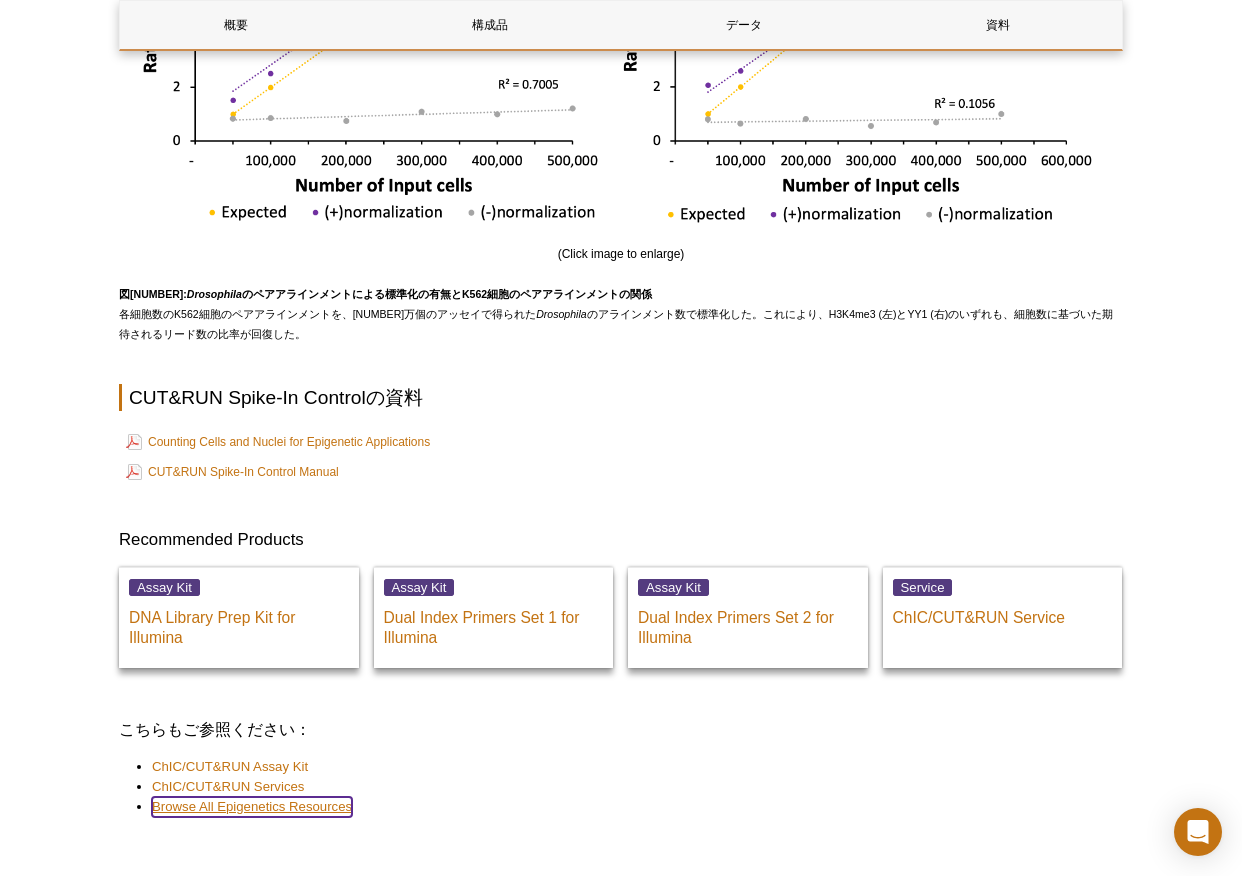 click on "Browse All Epigenetics Resources" at bounding box center (252, 807) 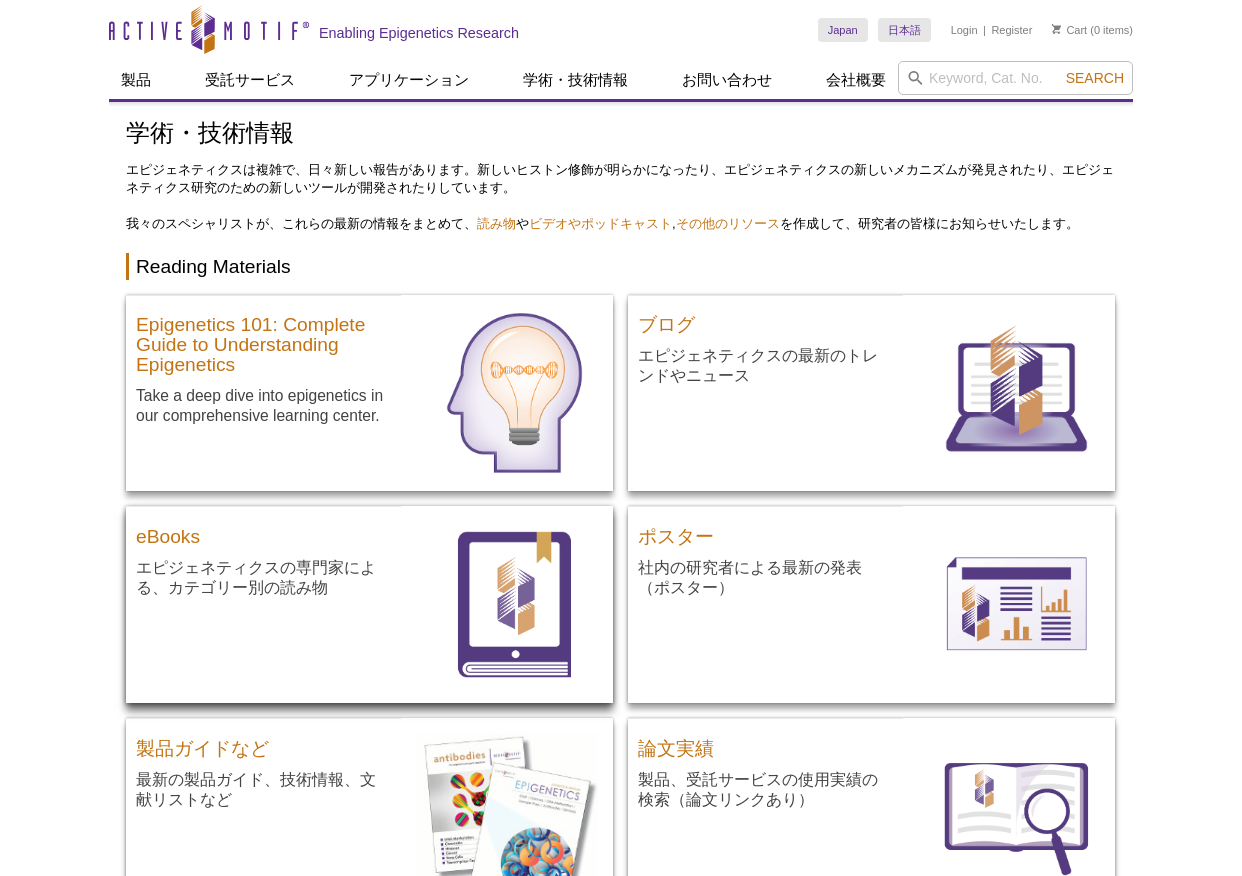 scroll, scrollTop: 0, scrollLeft: 0, axis: both 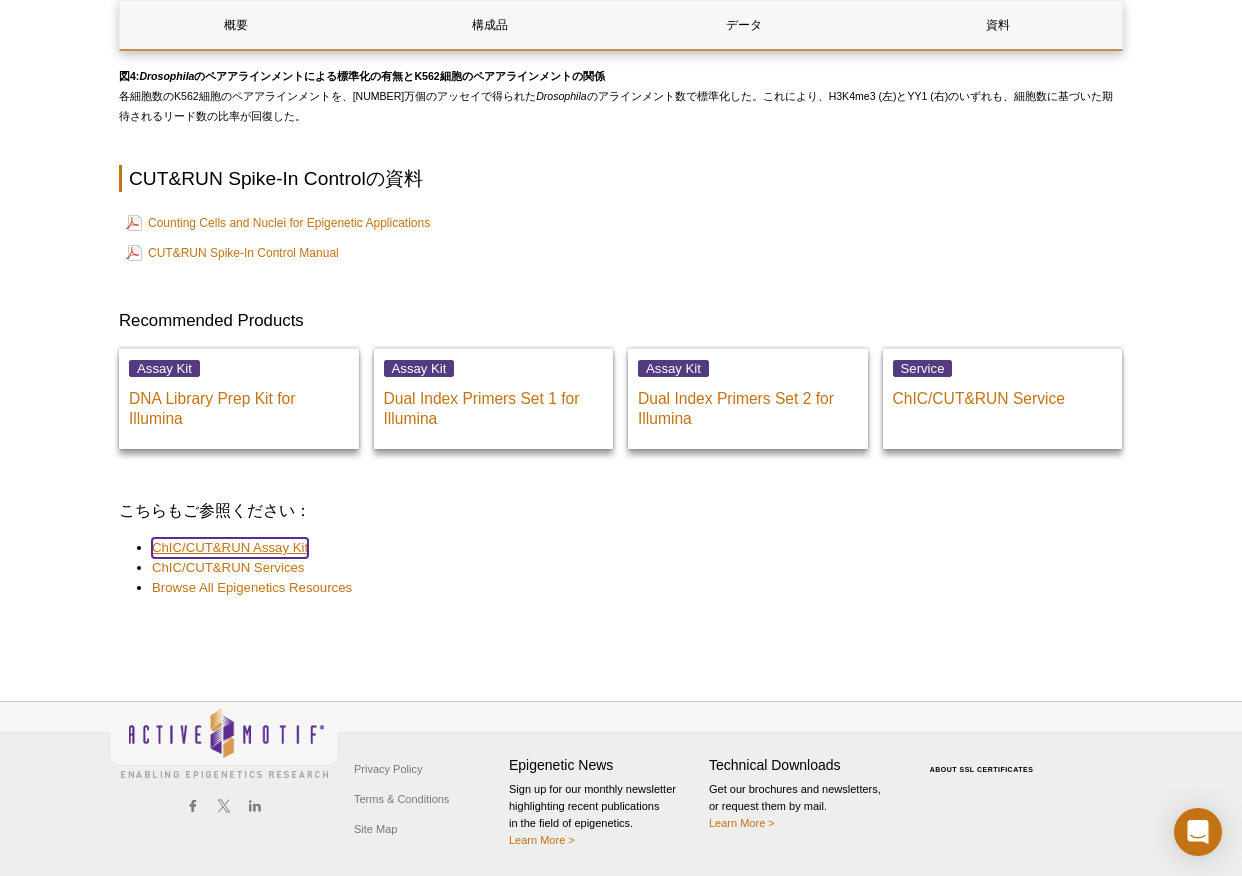 click on "ChIC/CUT&RUN Assay Kit" at bounding box center (230, 548) 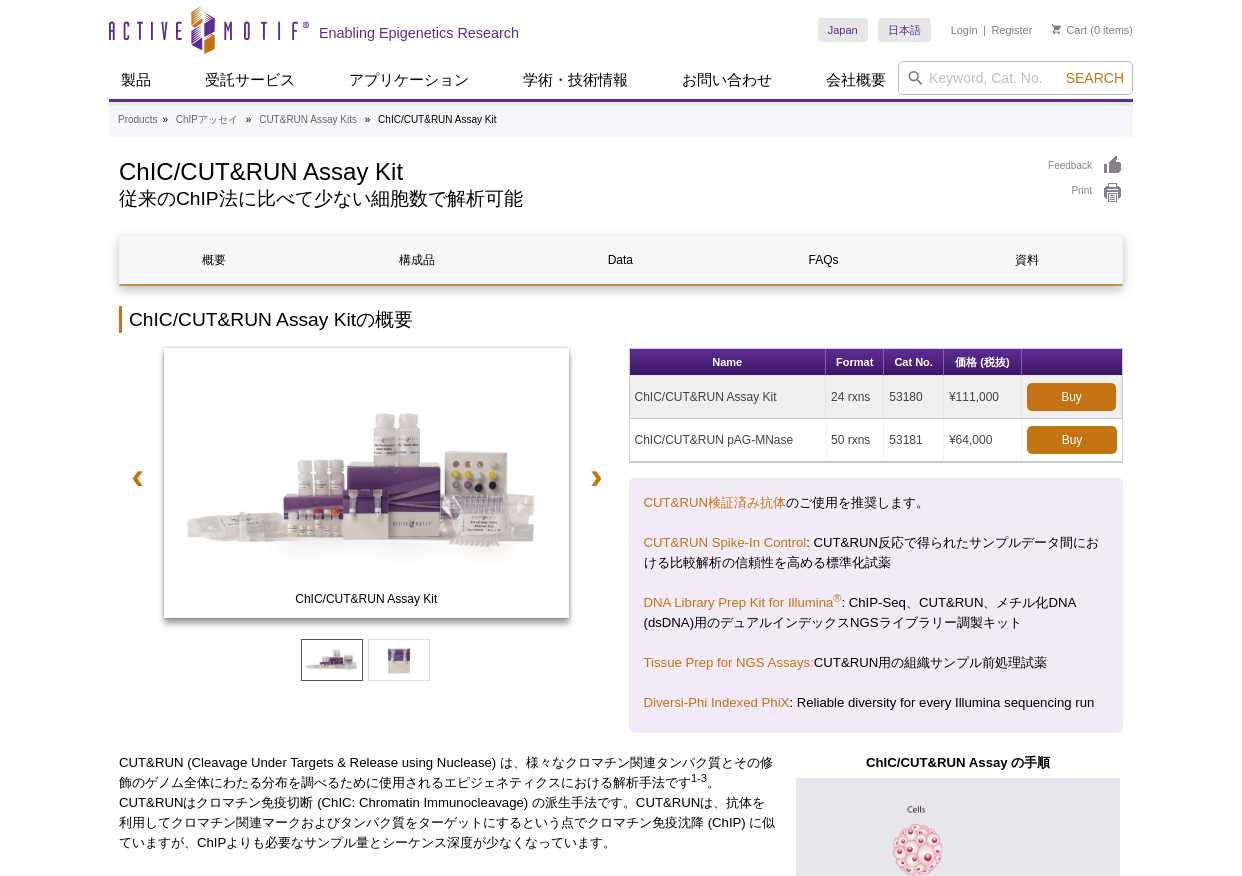 scroll, scrollTop: 0, scrollLeft: 0, axis: both 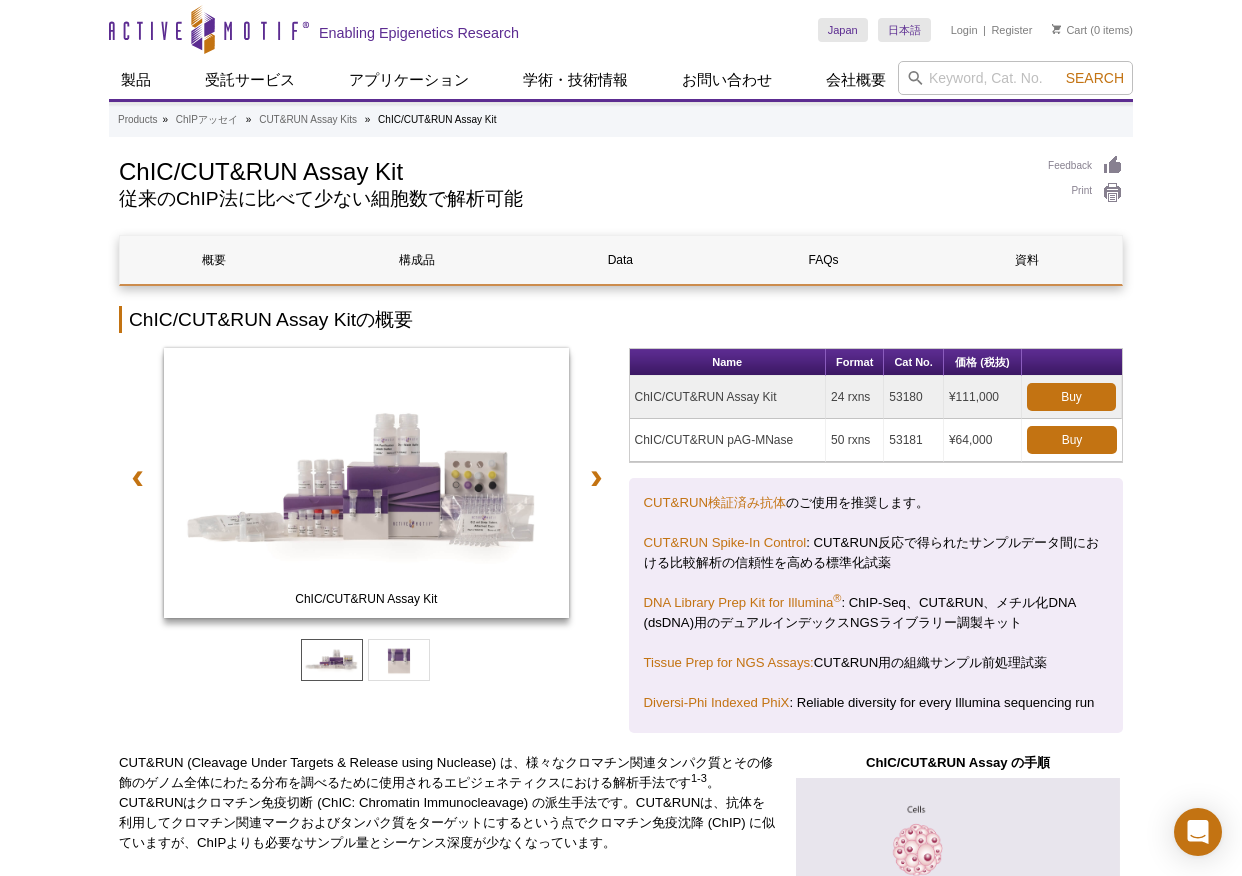 click on "Active Motif Logo
Enabling Epigenetics Research
0
Search
Skip to content
Active Motif Logo
Enabling Epigenetics Research
Japan
Australia
Austria
Belgium
Brazil
Canada
China" at bounding box center (621, 2712) 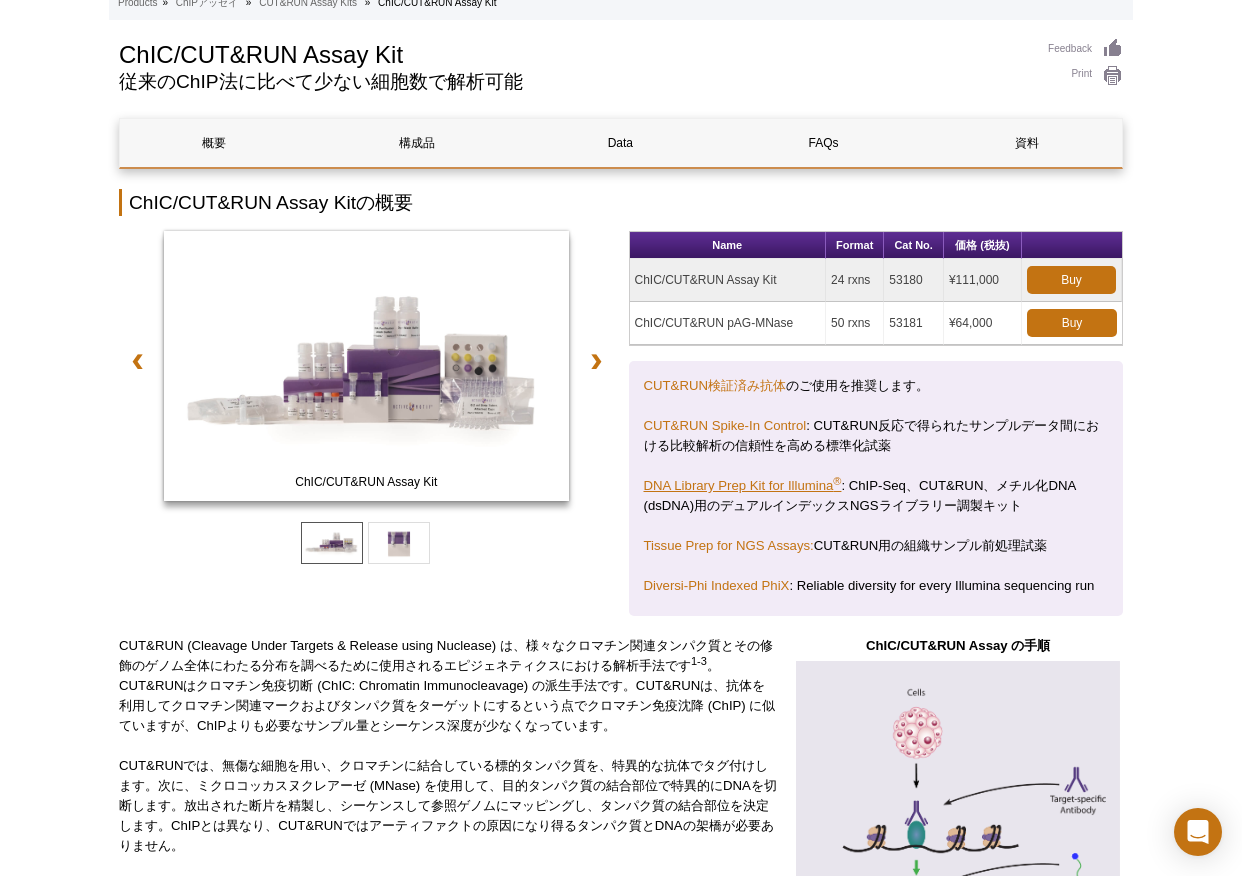 scroll, scrollTop: 118, scrollLeft: 0, axis: vertical 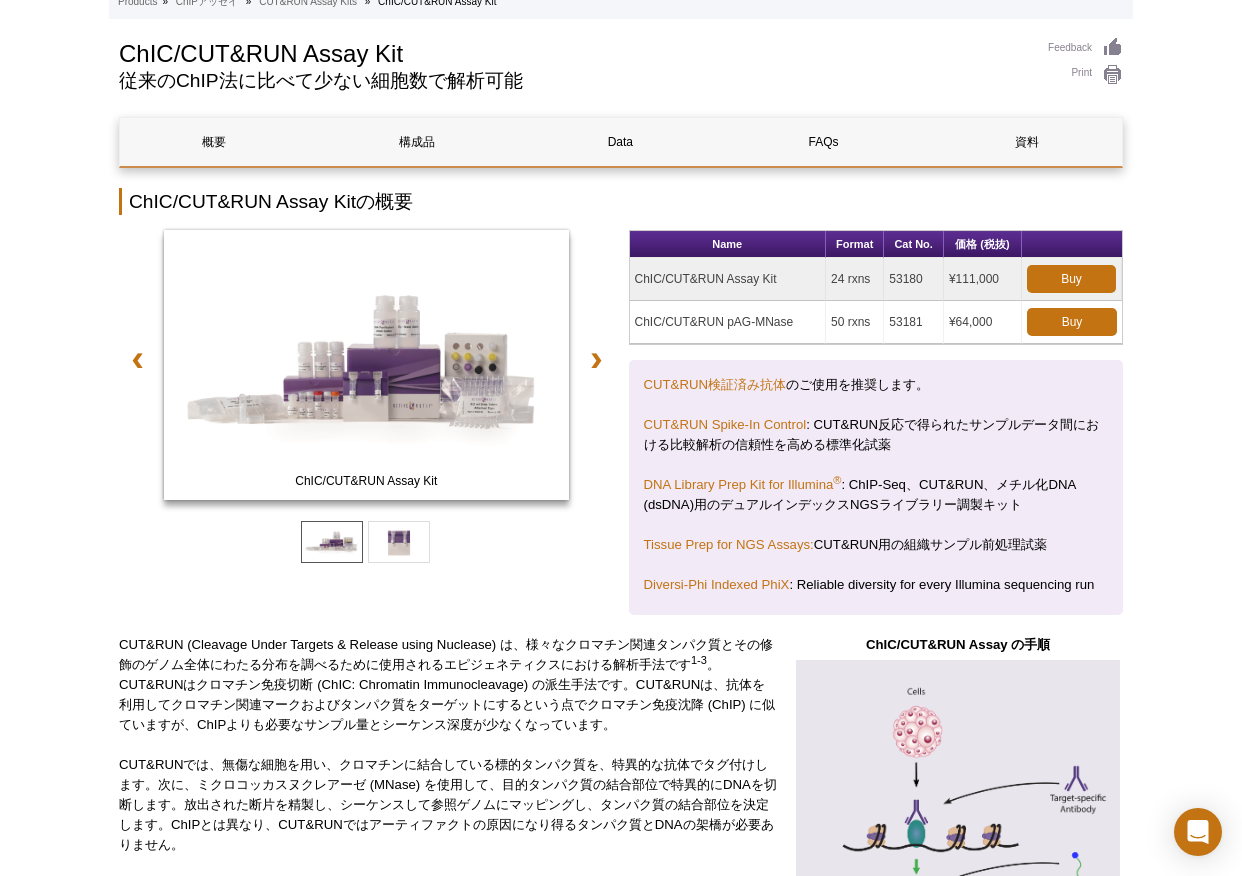 click on "Active Motif Logo
Enabling Epigenetics Research
0
Search
Skip to content
Active Motif Logo
Enabling Epigenetics Research
Japan
Australia
Austria
Belgium
Brazil
Canada
China" at bounding box center (621, 2594) 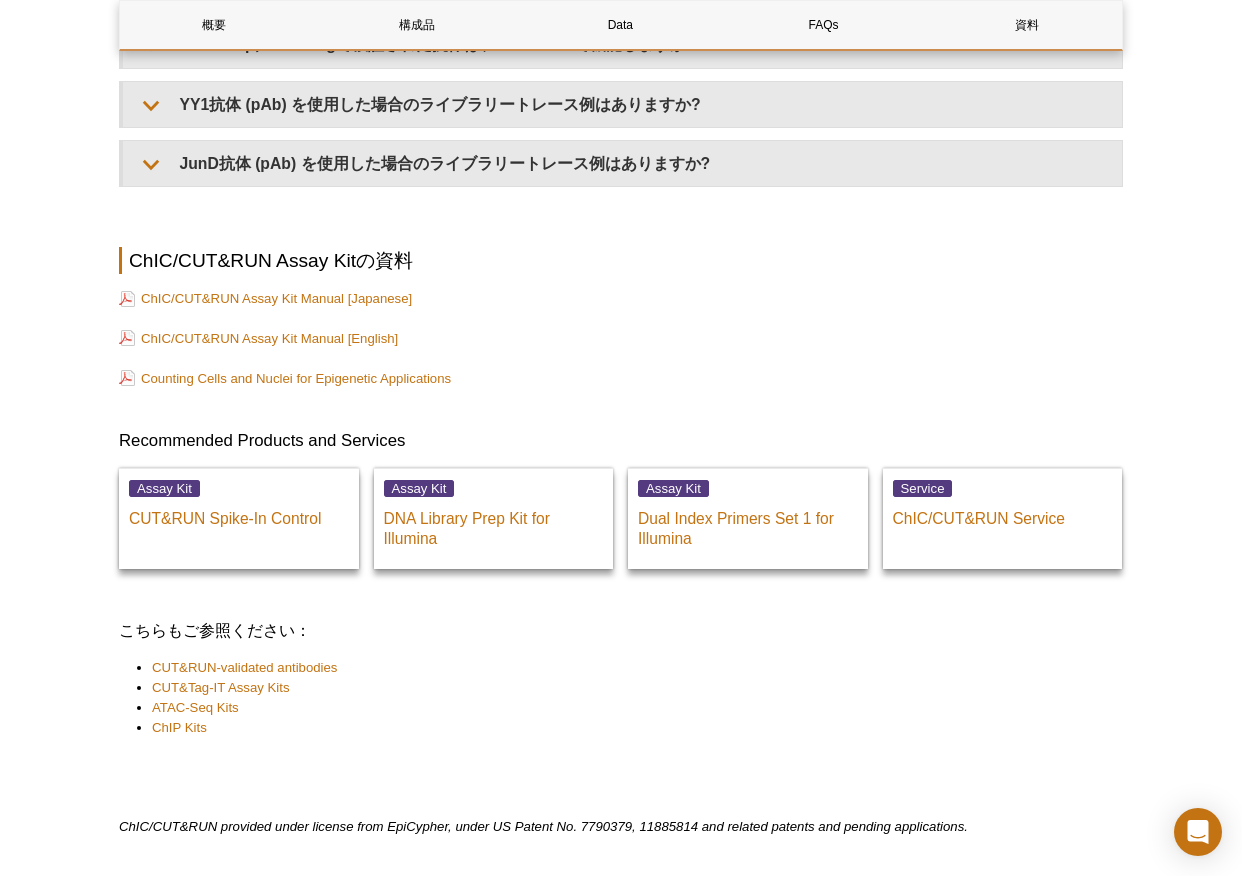 scroll, scrollTop: 6761, scrollLeft: 0, axis: vertical 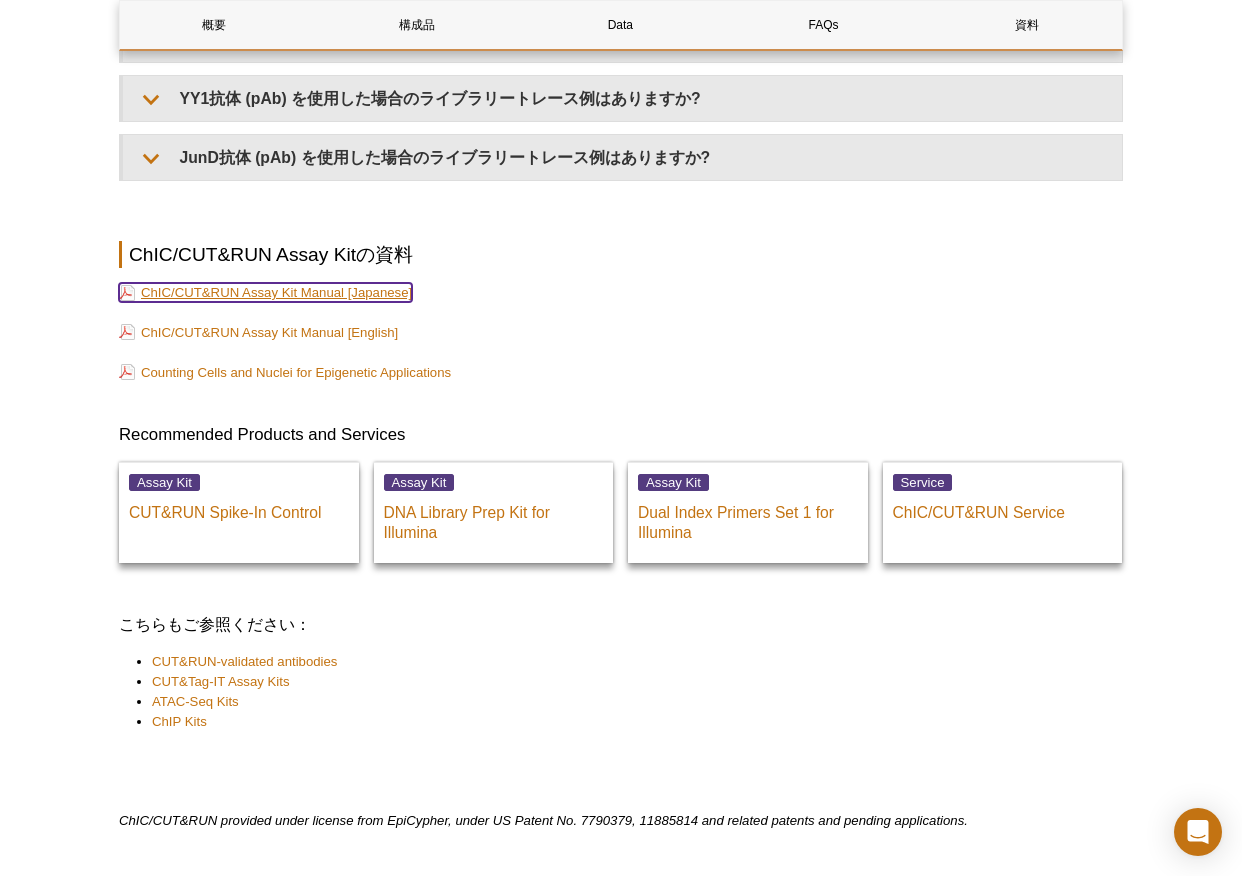 click on "ChIC/CUT&RUN Assay Kit Manual [Japanese]" at bounding box center [265, 292] 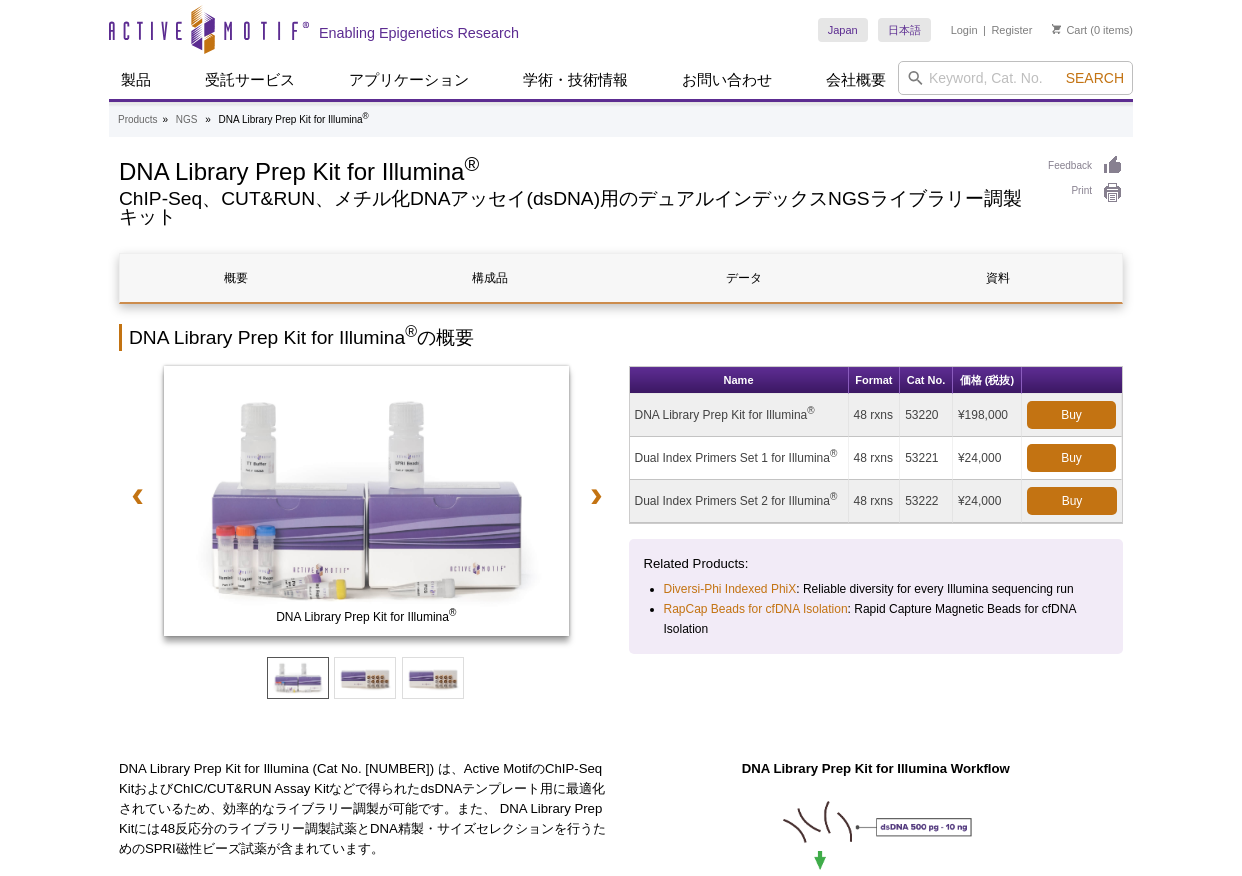 scroll, scrollTop: 0, scrollLeft: 0, axis: both 